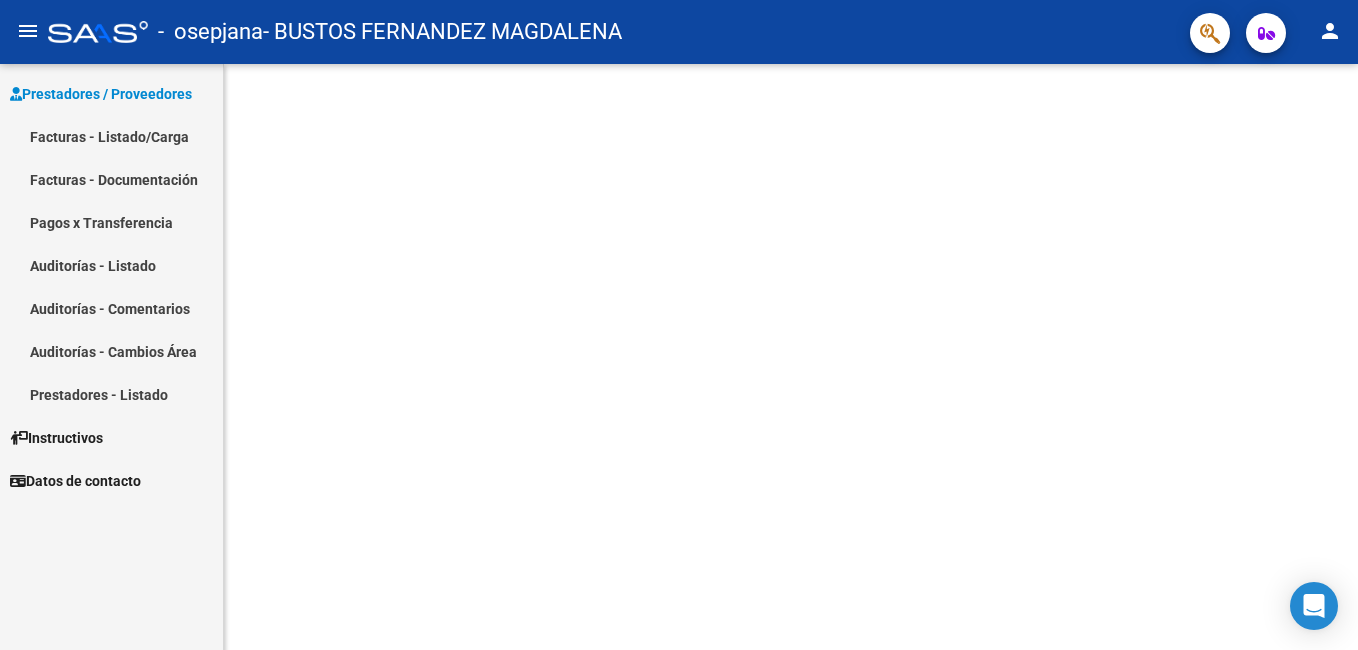 scroll, scrollTop: 0, scrollLeft: 0, axis: both 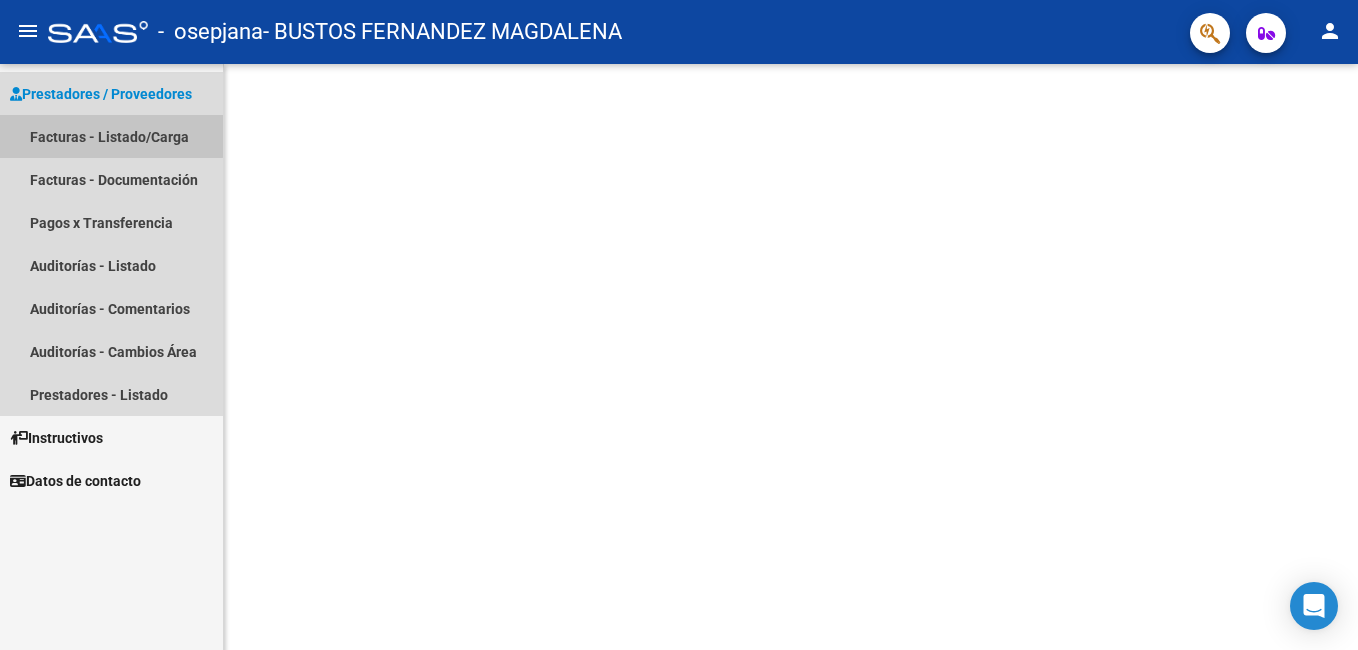 click on "Facturas - Listado/Carga" at bounding box center (111, 136) 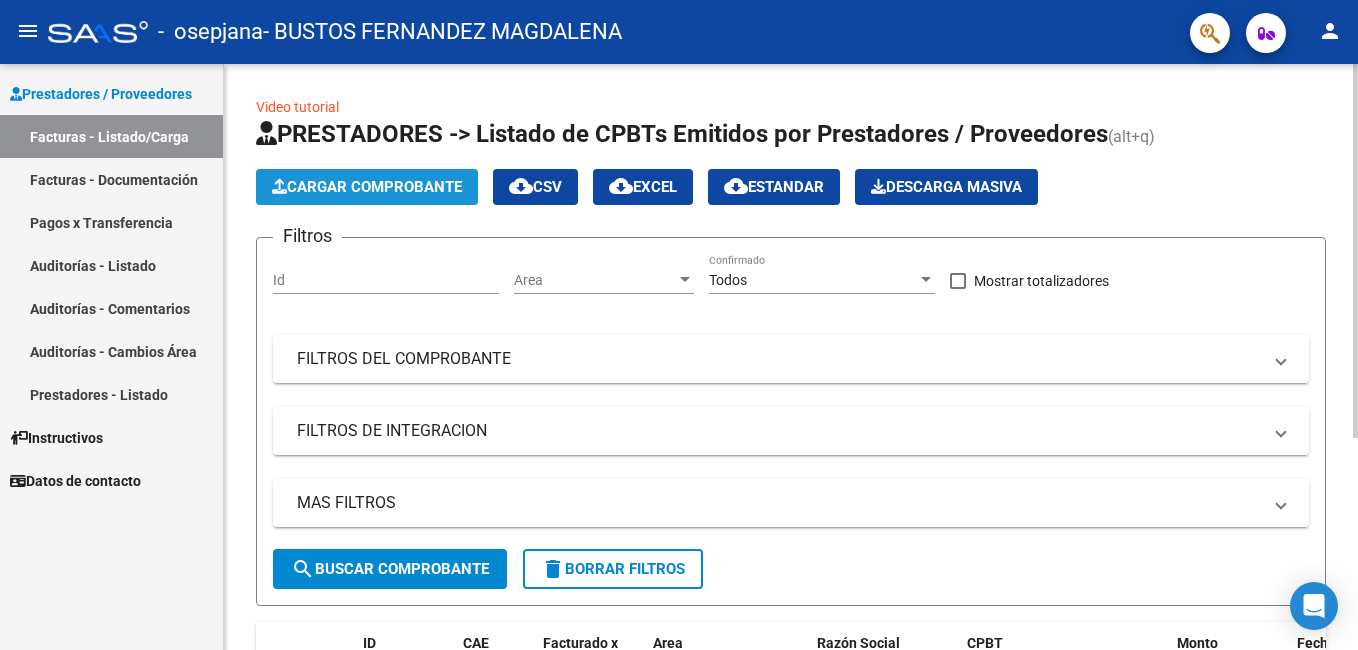 click on "Cargar Comprobante" 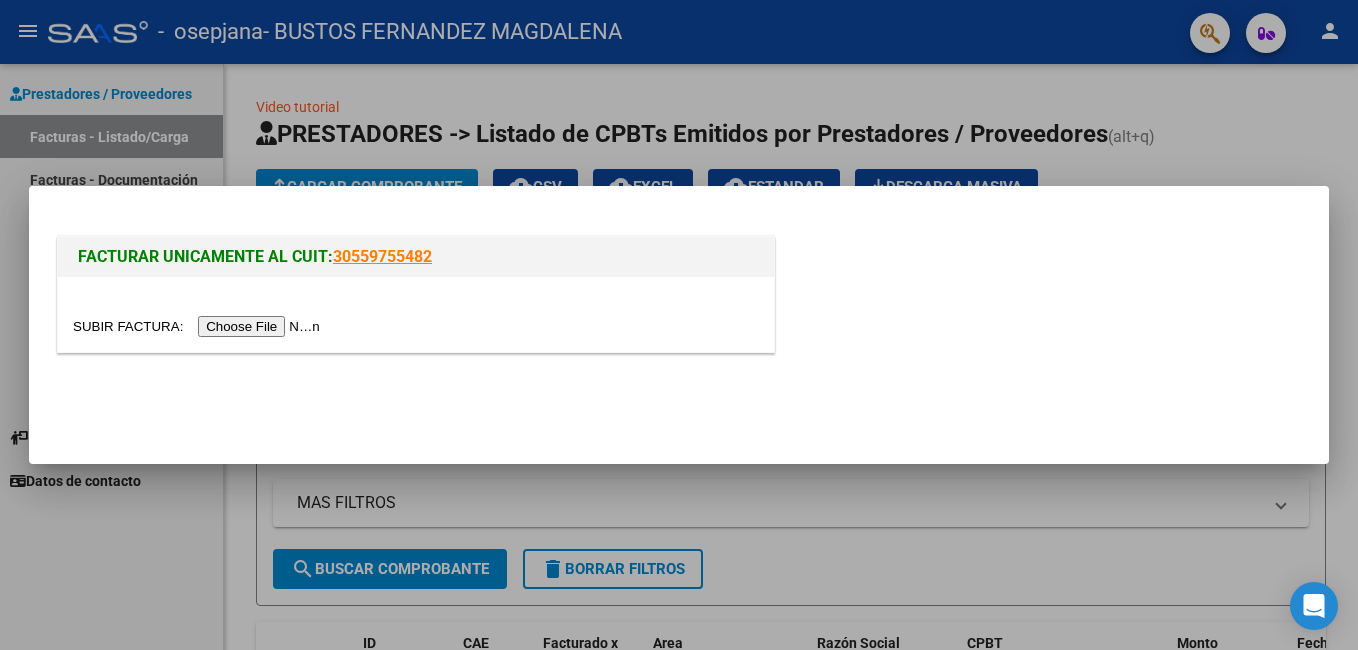 click at bounding box center [199, 326] 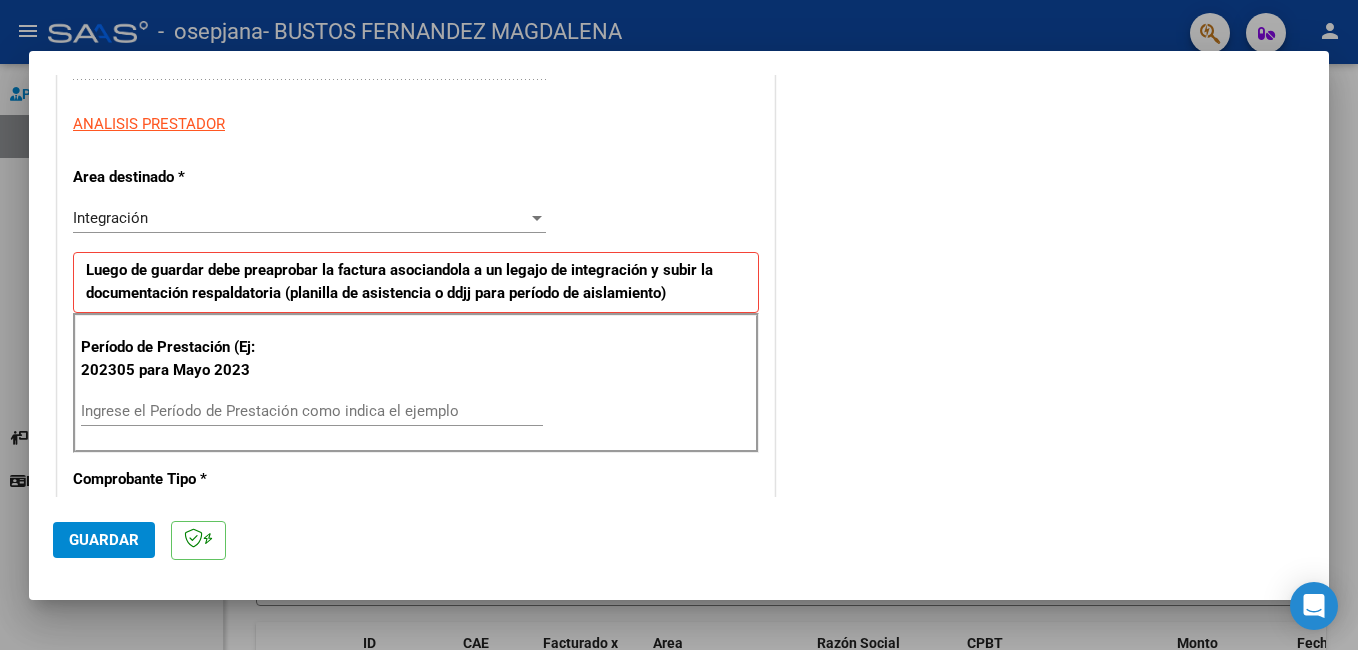 scroll, scrollTop: 348, scrollLeft: 0, axis: vertical 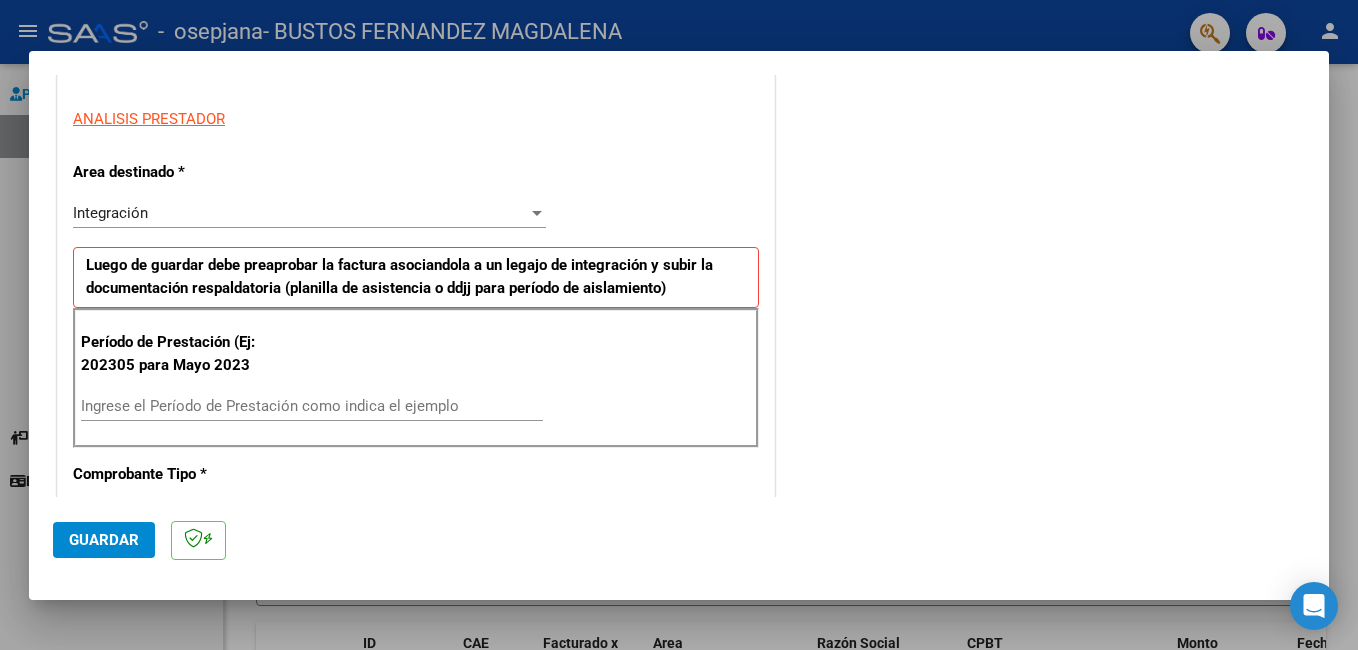 click on "Ingrese el Período de Prestación como indica el ejemplo" at bounding box center (312, 406) 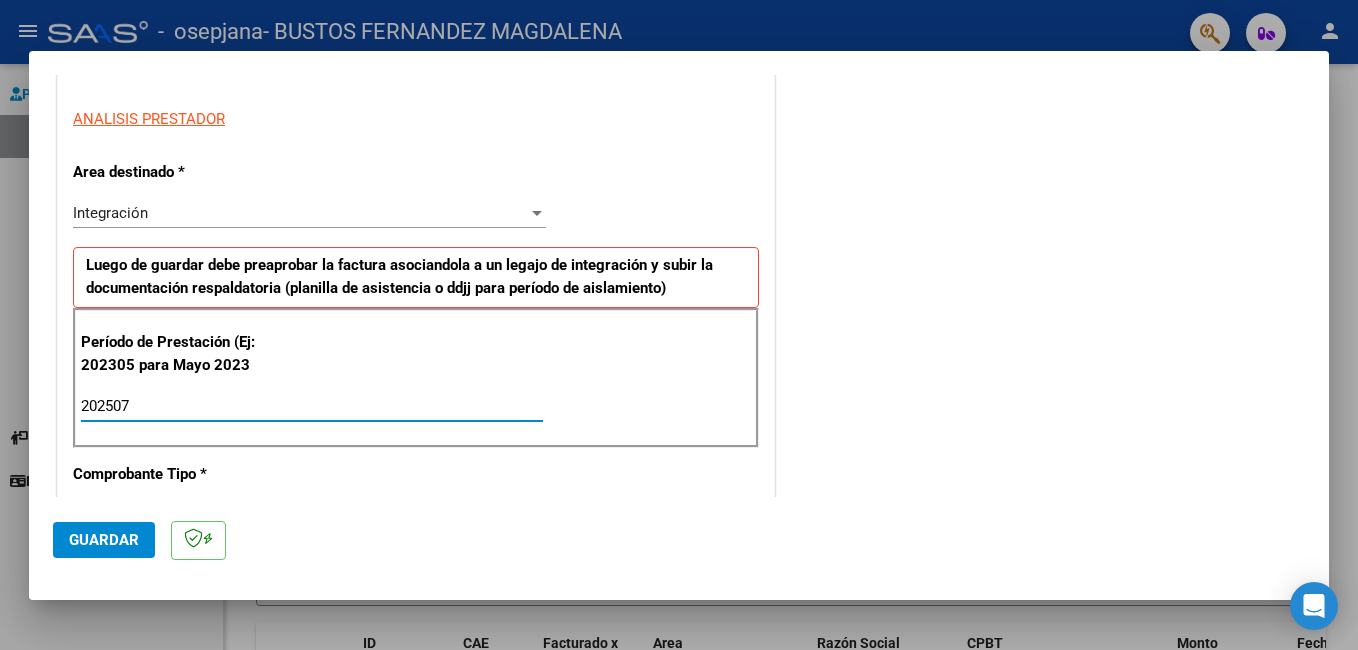 type on "202507" 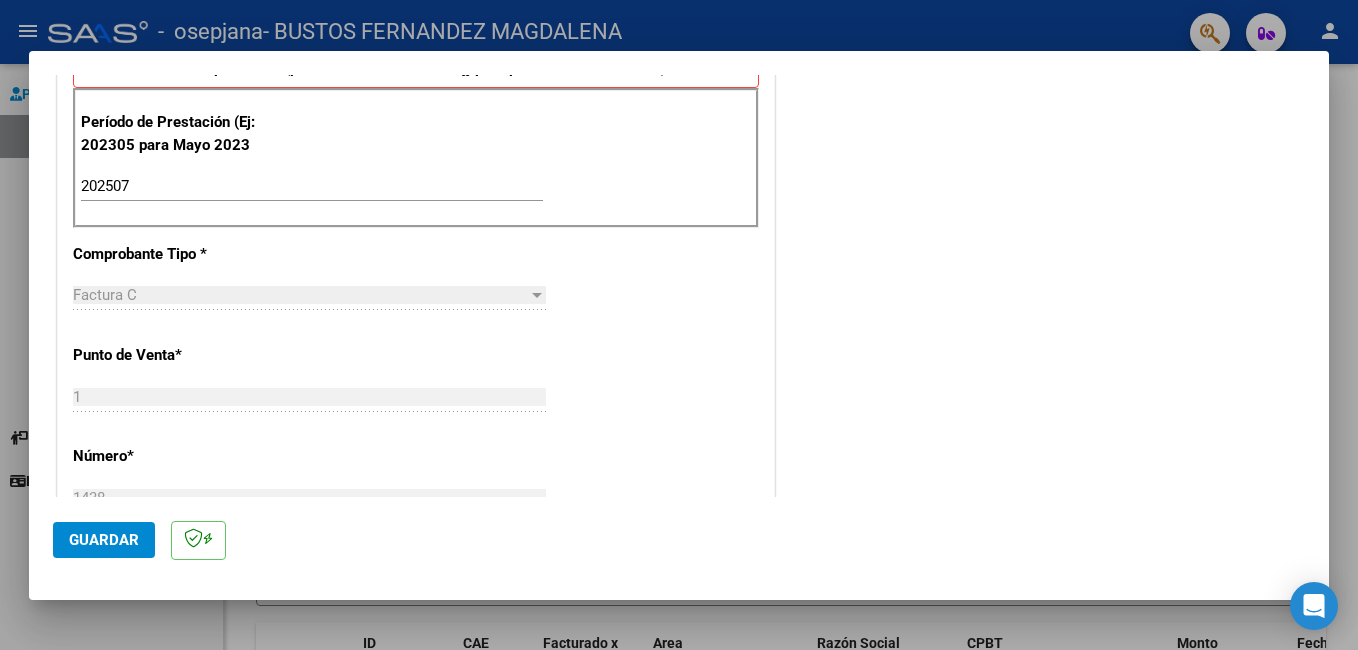 scroll, scrollTop: 581, scrollLeft: 0, axis: vertical 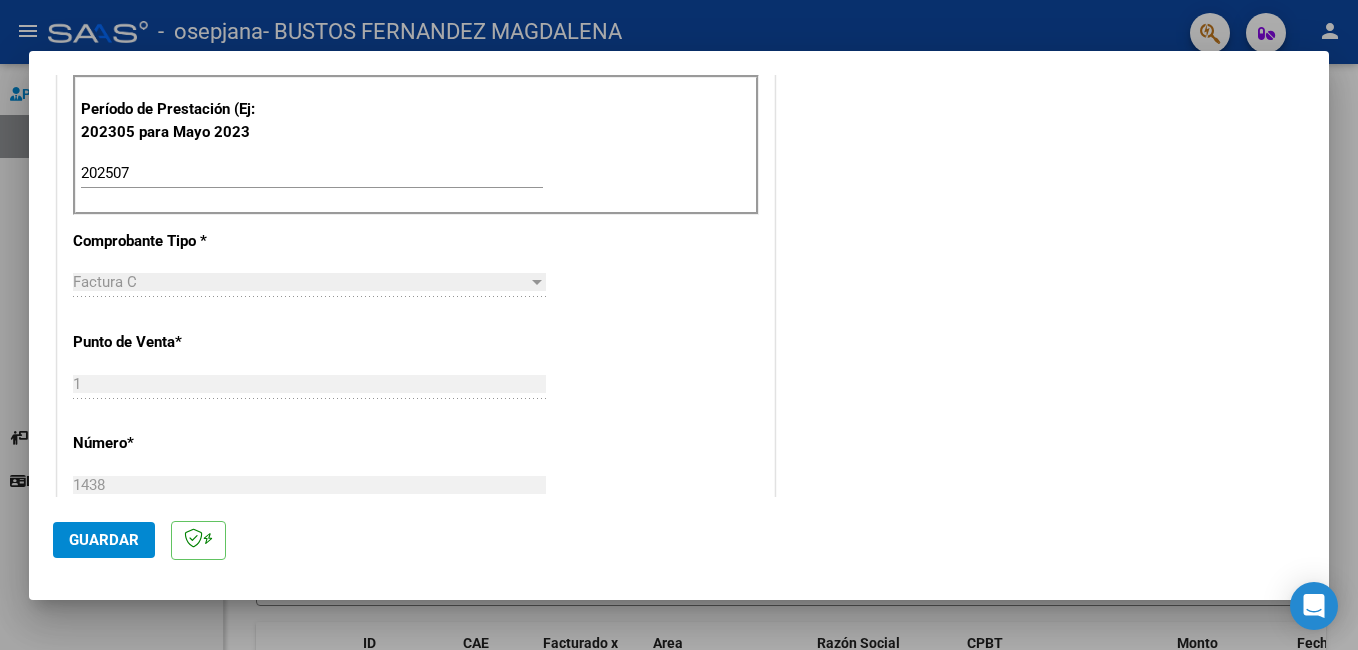click on "COMPROBANTE VER COMPROBANTE          El comprobante fue leído exitosamente.  DATOS DEL COMPROBANTE CUIT  *   [CUIT] Ingresar CUIT  ANALISIS PRESTADOR  Area destinado * Integración Seleccionar Area Luego de guardar debe preaprobar la factura asociandola a un legajo de integración y subir la documentación respaldatoria (planilla de asistencia o ddjj para período de aislamiento)  Período de Prestación (Ej: 202305 para Mayo 2023    202507 Ingrese el Período de Prestación como indica el ejemplo   Comprobante Tipo * Factura C Seleccionar Tipo Punto de Venta  *   1 Ingresar el Nro.  Número  *   1438 Ingresar el Nro.  Monto  *   $ 98.964,88 Ingresar el monto  Fecha del Cpbt.  *   2025-08-01 Ingresar la fecha  CAE / CAEA (no ingrese CAI)    75305196706501 Ingresar el CAE o CAEA (no ingrese CAI)  Fecha de Vencimiento    Ingresar la fecha  Ref. Externa    Ingresar la ref.  N° Liquidación    Ingresar el N° Liquidación  COMENTARIOS Comentarios del Prestador / Gerenciador:" at bounding box center (679, 286) 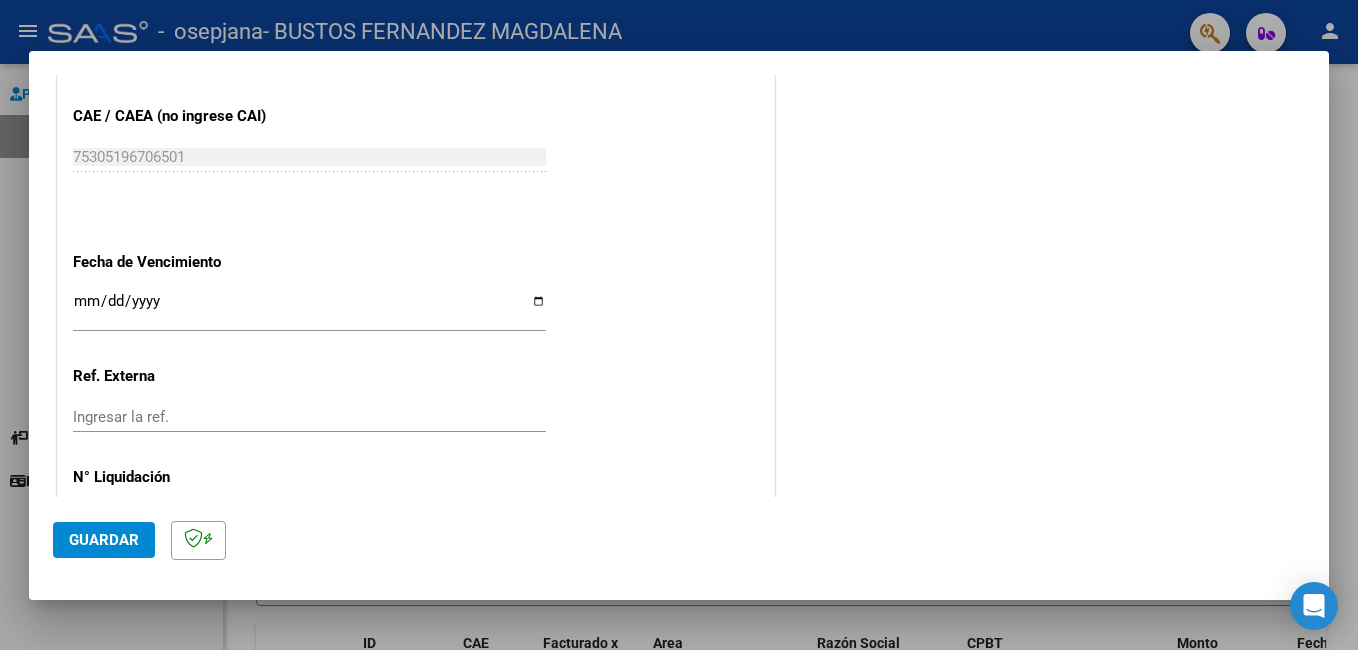 scroll, scrollTop: 1300, scrollLeft: 0, axis: vertical 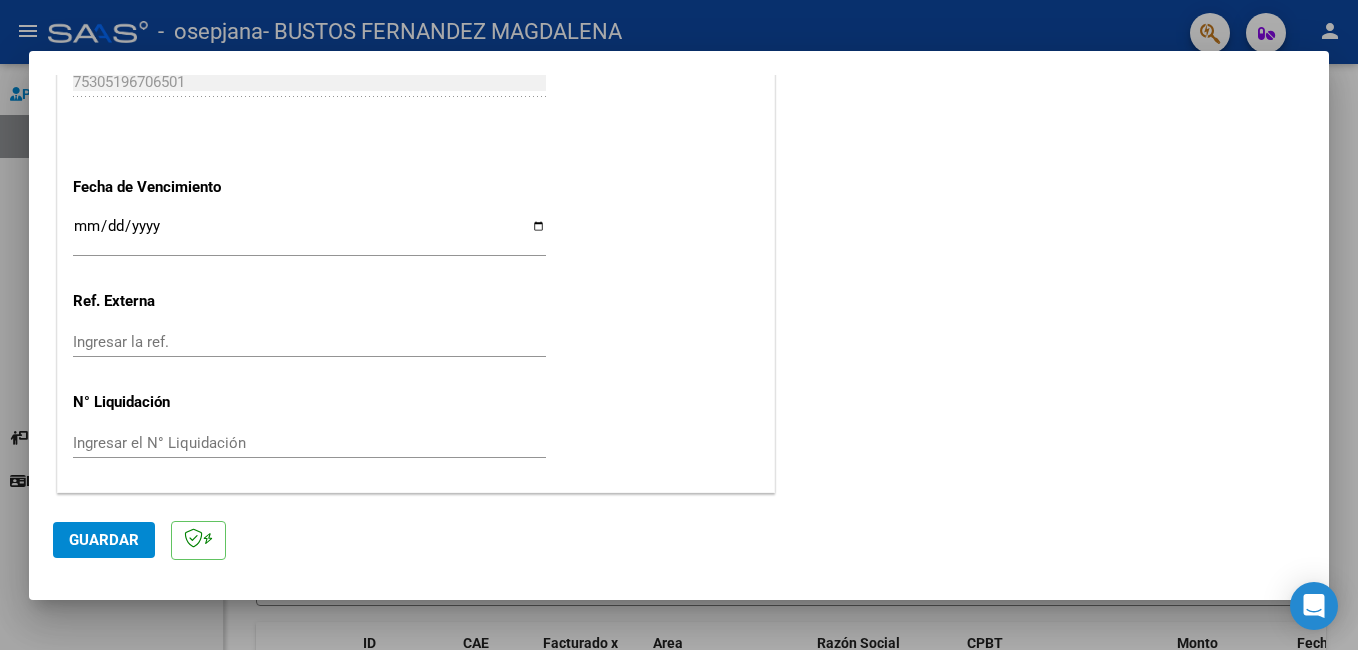 click on "menu -   osepjana   - BUSTOS FERNANDEZ MAGDALENA person    Prestadores / Proveedores Facturas - Listado/Carga Facturas - Documentación Pagos x Transferencia Auditorías - Listado Auditorías - Comentarios Auditorías - Cambios Área Prestadores - Listado    Instructivos    Datos de contacto  Video tutorial   PRESTADORES -> Listado de CPBTs Emitidos por Prestadores / Proveedores (alt+q)   Cargar Comprobante
cloud_download  CSV  cloud_download  EXCEL  cloud_download  Estandar   Descarga Masiva
Filtros Id Area Area Todos Confirmado   Mostrar totalizadores   FILTROS DEL COMPROBANTE  Comprobante Tipo Comprobante Tipo Start date – End date Fec. Comprobante Desde / Hasta Días Emisión Desde(cant. días) Días Emisión Hasta(cant. días) CUIT / Razón Social Pto. Venta Nro. Comprobante Código SSS CAE Válido CAE Válido Todos Cargado Módulo Hosp. Todos Tiene facturacion Apócrifa Hospital Refes  FILTROS DE INTEGRACION  Período De Prestación Todos Rendido x SSS (dr_envio) Tipo de Registro –" at bounding box center [679, 325] 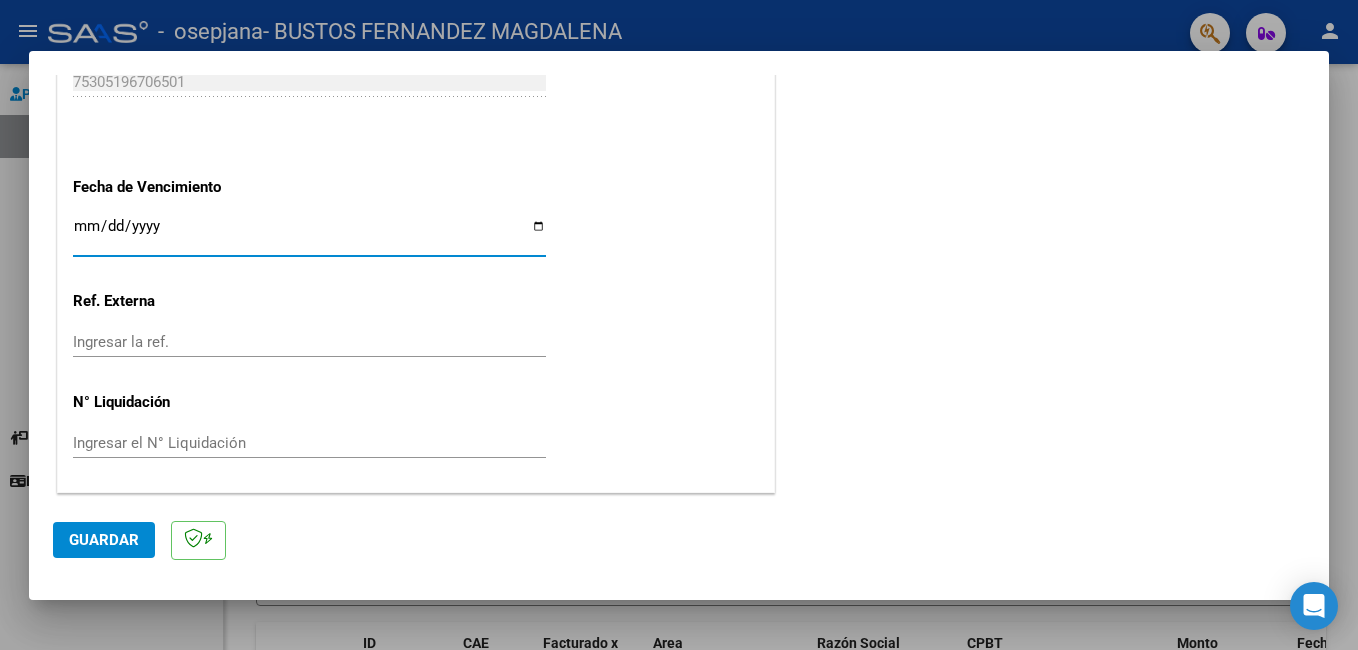 click on "Ingresar la fecha" at bounding box center [309, 234] 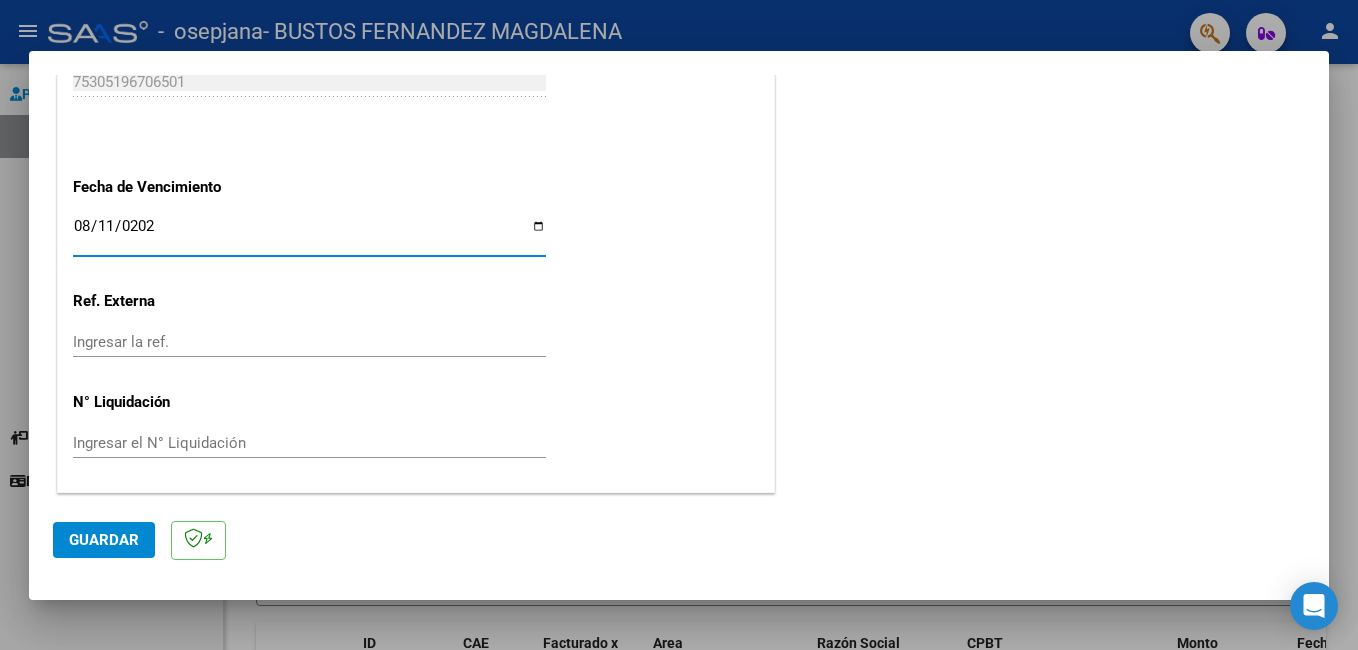 type on "2025-08-11" 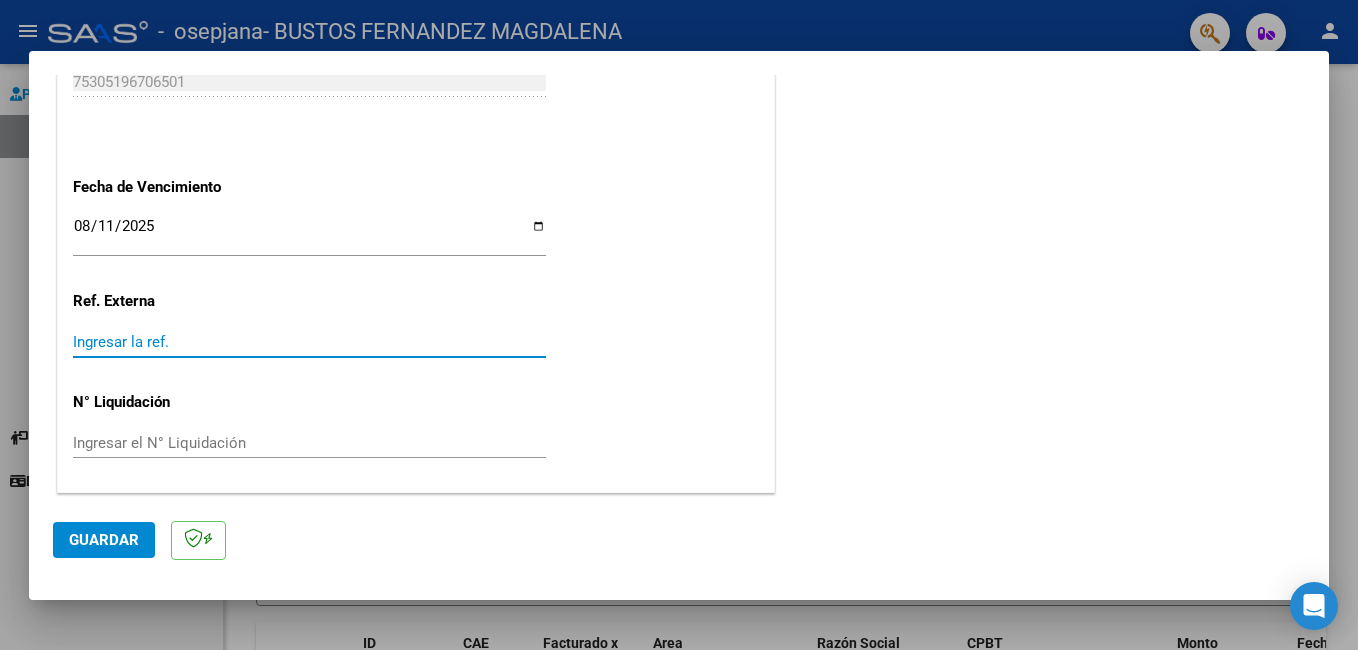 click on "Ingresar la ref." at bounding box center [309, 342] 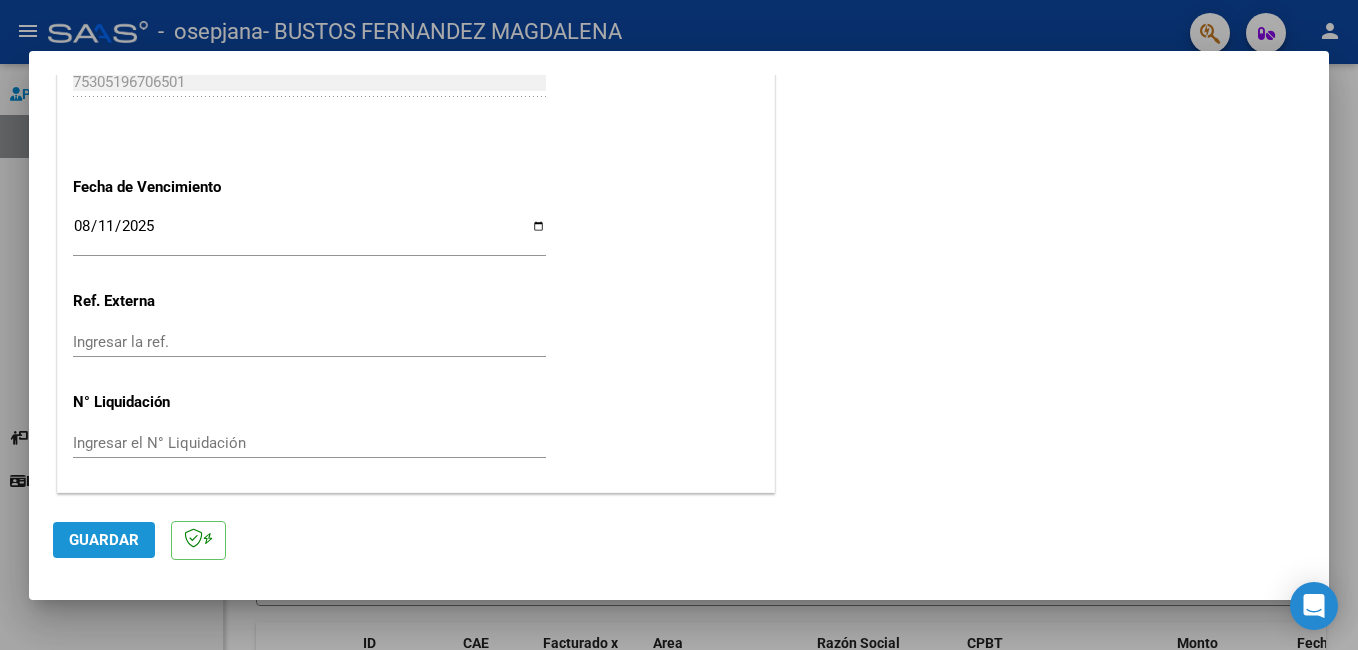 click on "Guardar" 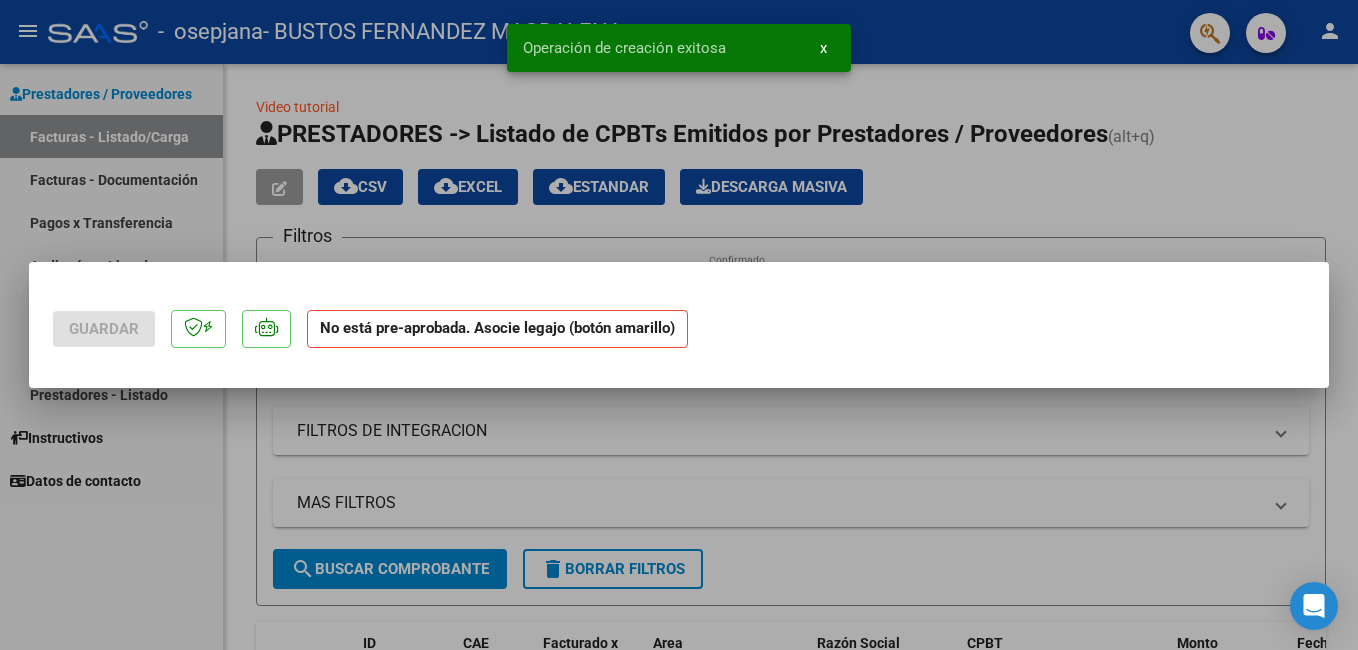 scroll, scrollTop: 0, scrollLeft: 0, axis: both 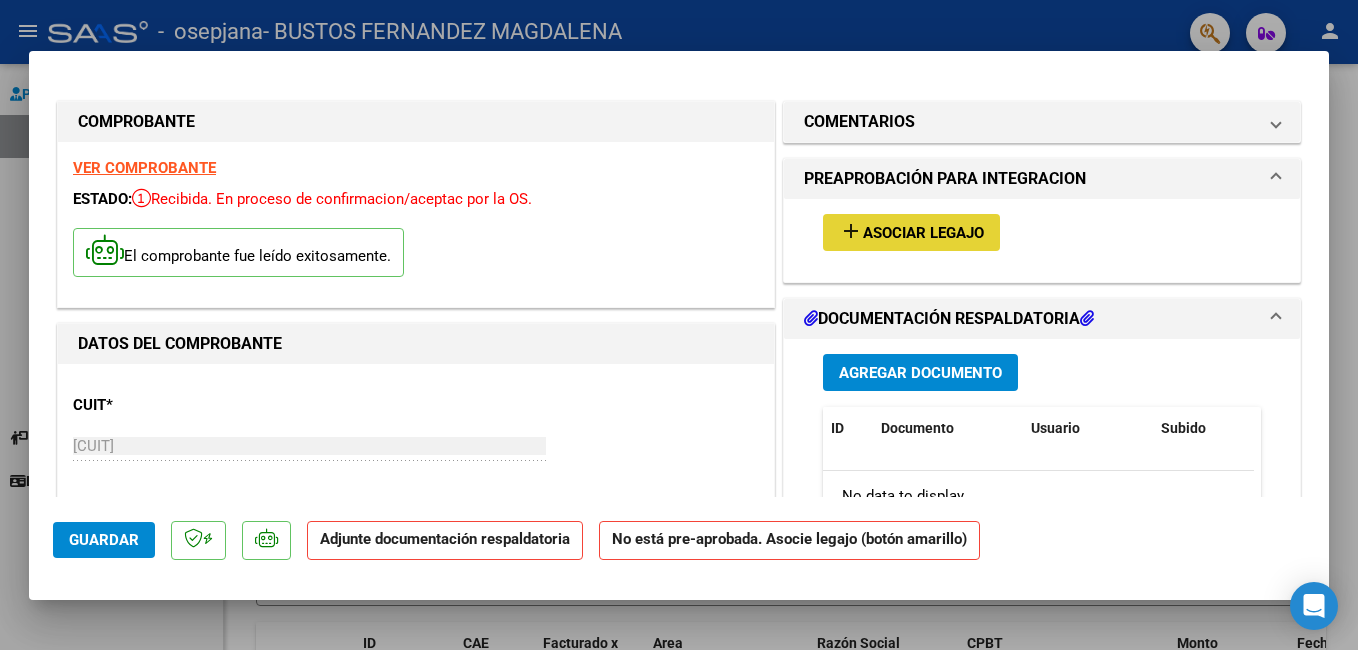 click on "Asociar Legajo" at bounding box center [923, 233] 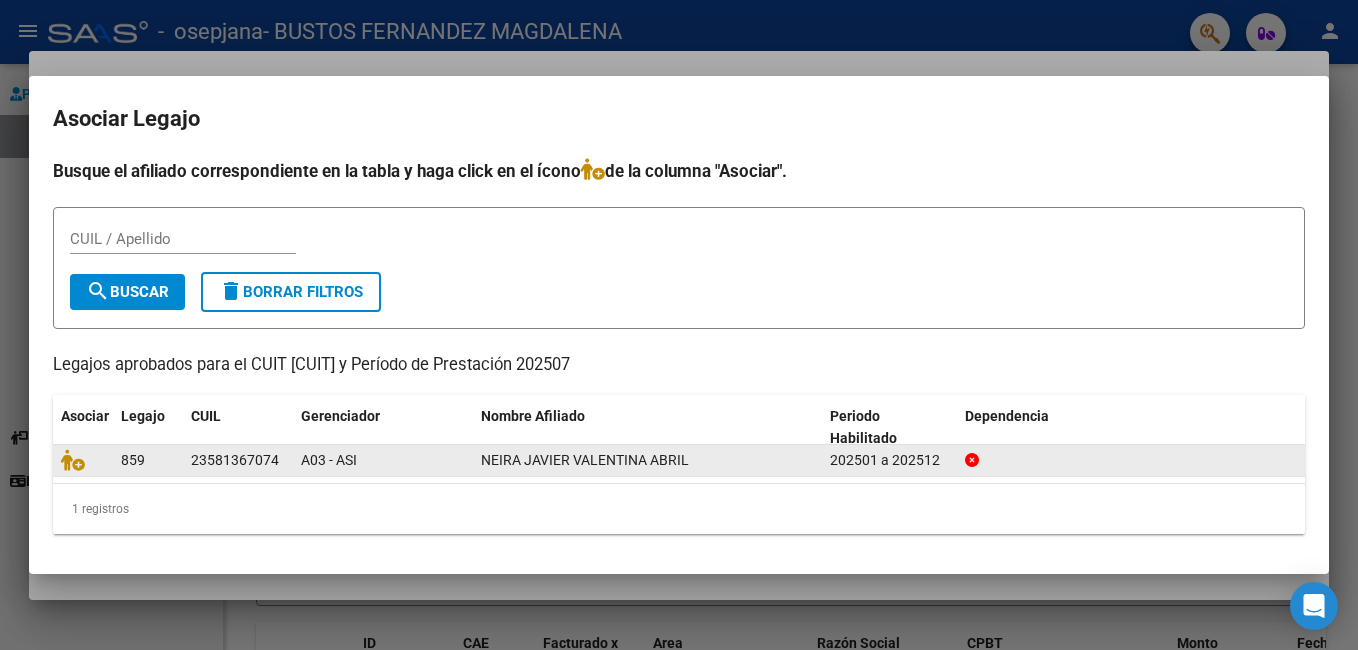 click on "23581367074" 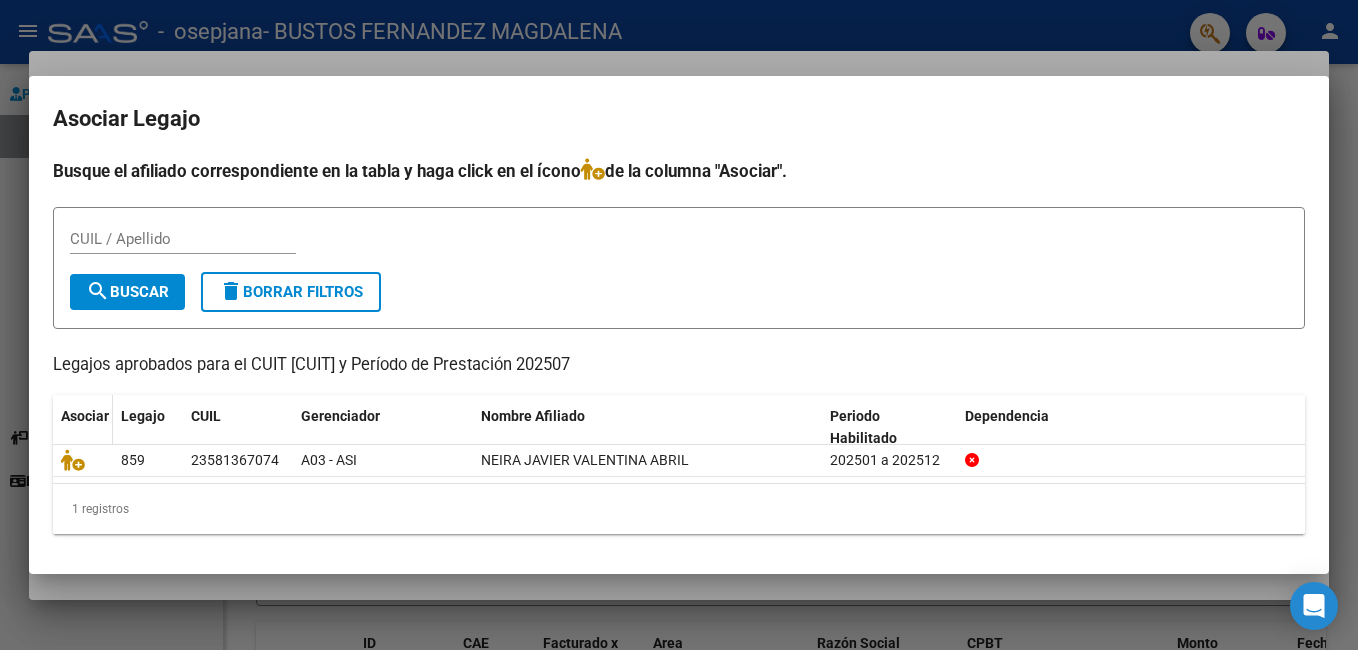 click on "Asociar" 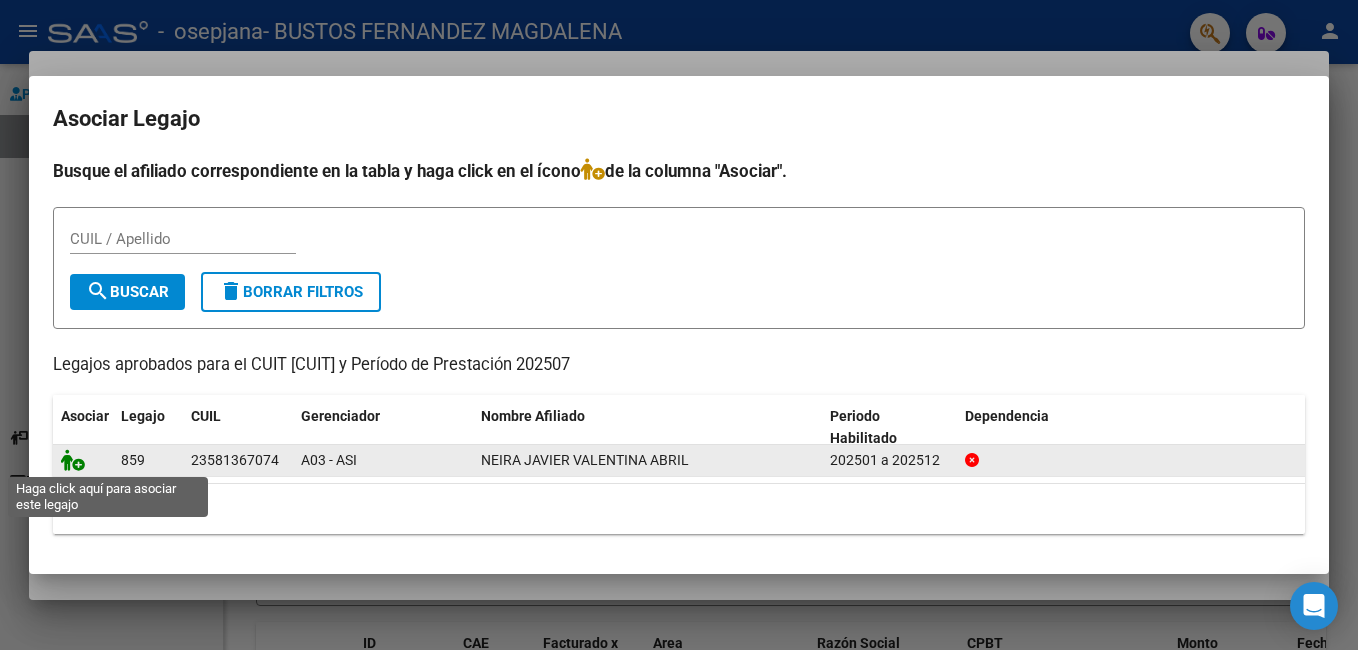 click 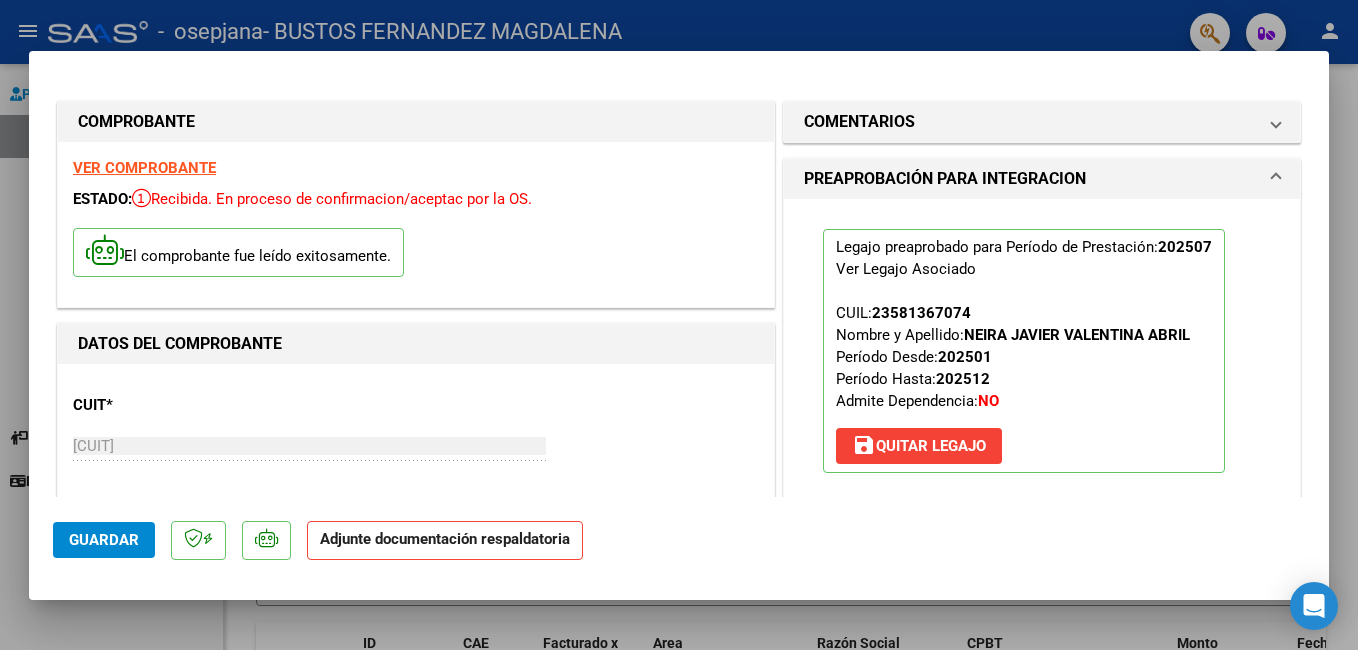 click on "Adjunte documentación respaldatoria" 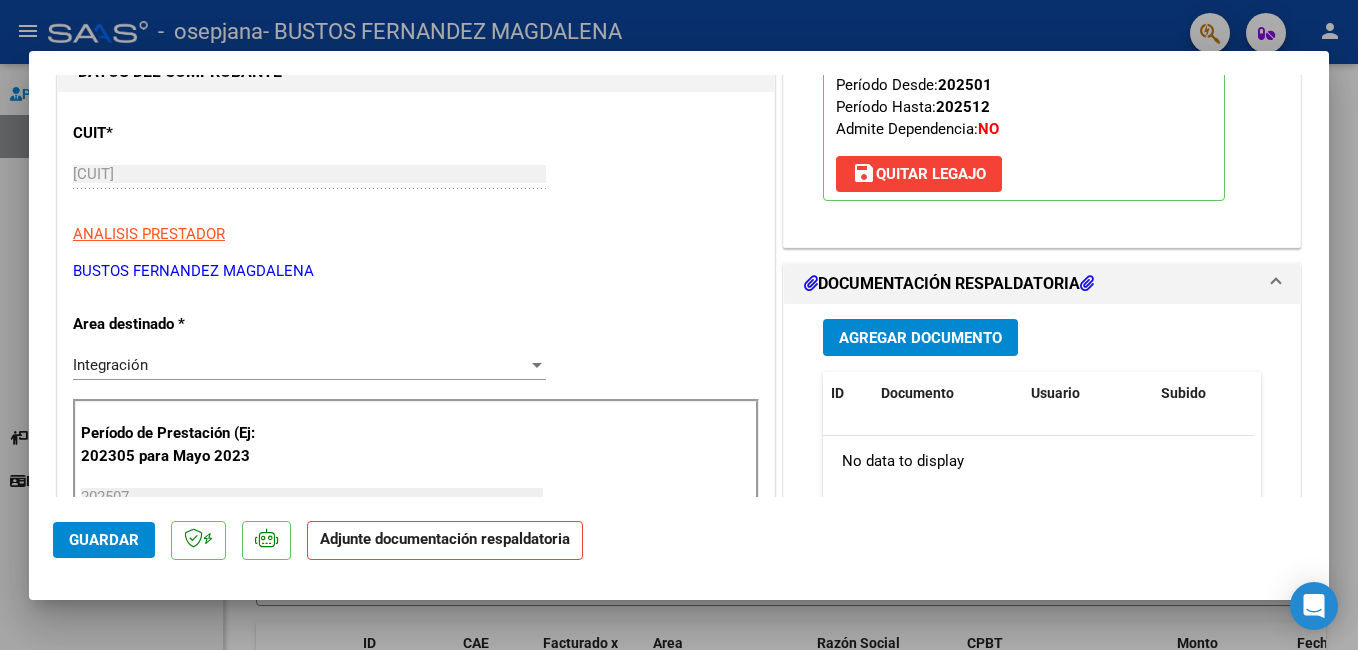 scroll, scrollTop: 291, scrollLeft: 0, axis: vertical 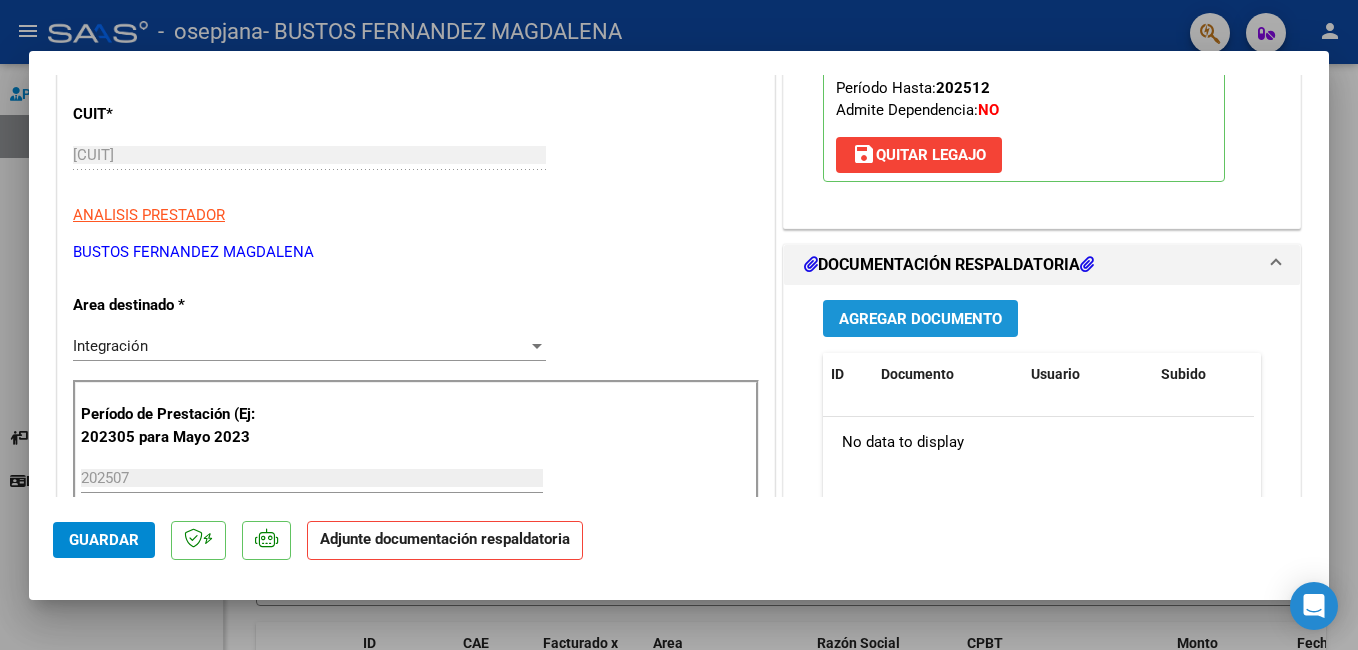 click on "Agregar Documento" at bounding box center (920, 319) 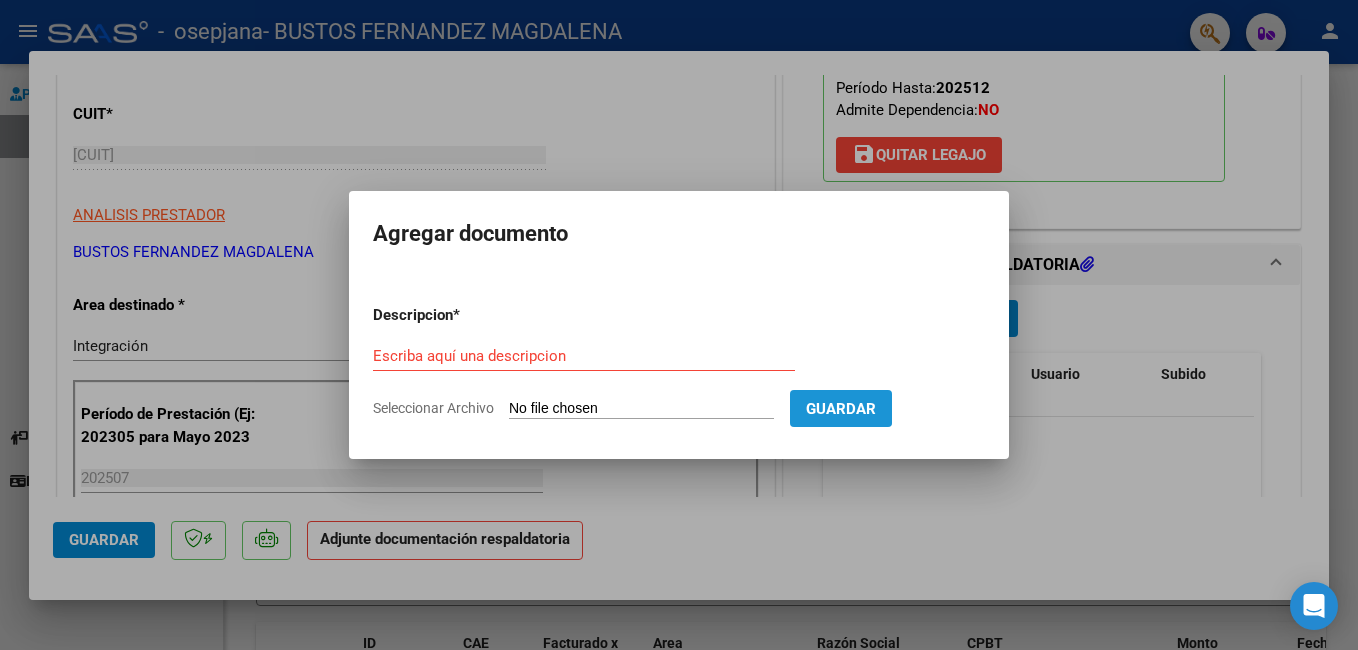 click on "Guardar" at bounding box center (841, 408) 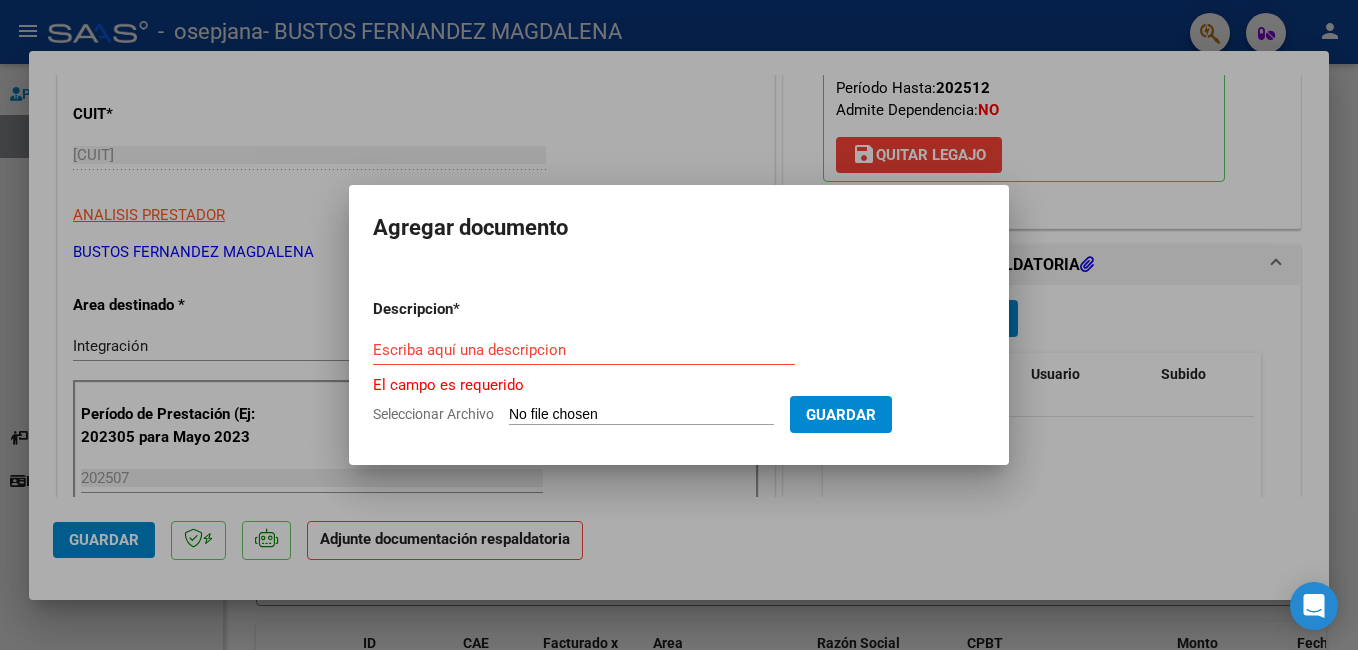 click on "Escriba aquí una descripcion" at bounding box center [584, 350] 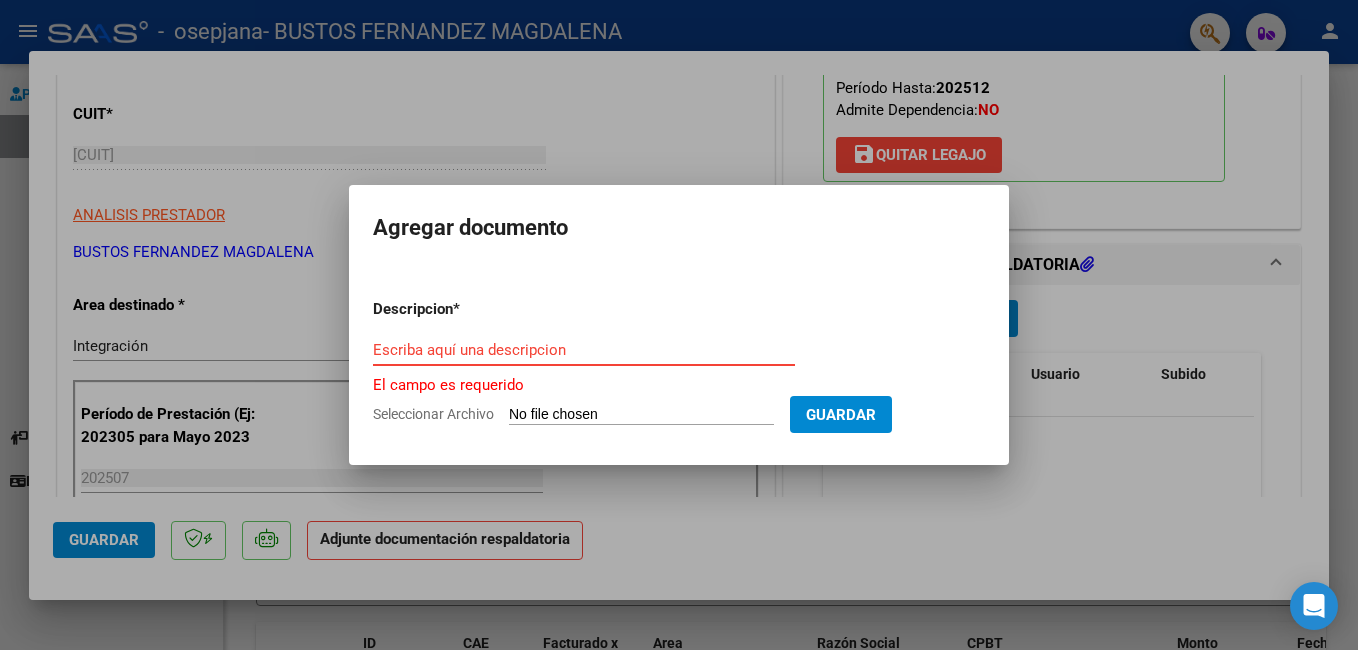 click on "Escriba aquí una descripcion" at bounding box center [584, 350] 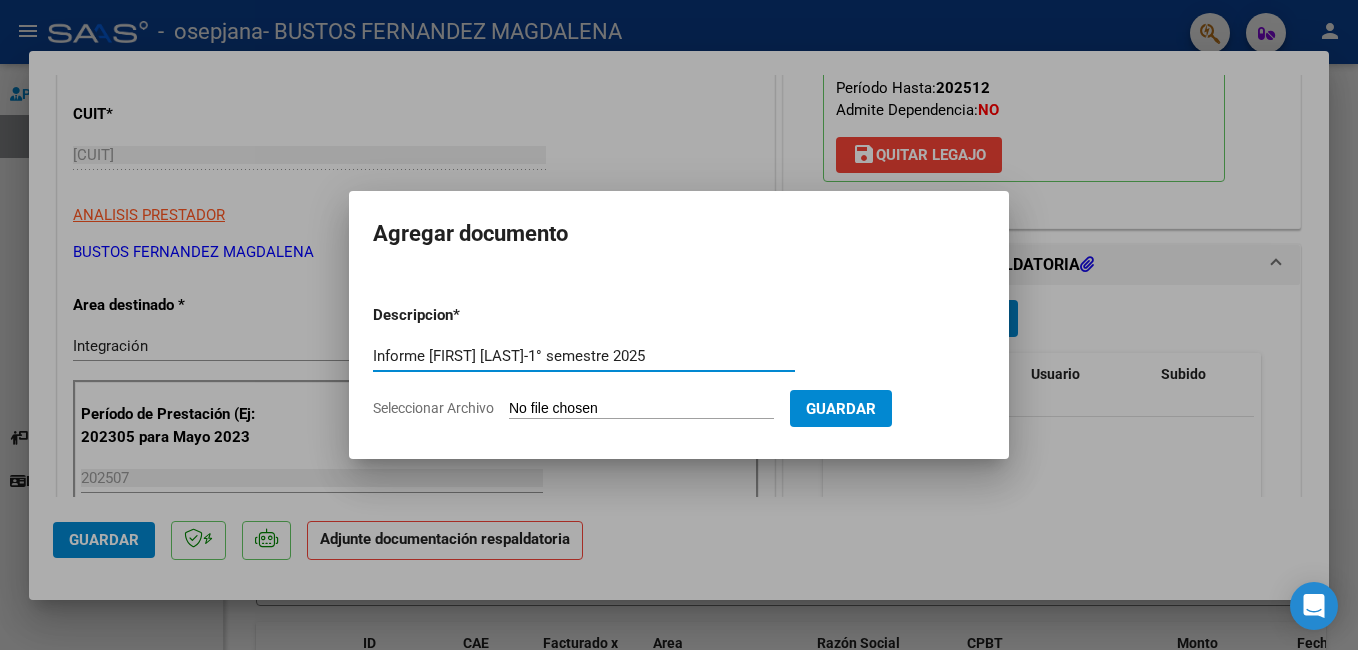 drag, startPoint x: 525, startPoint y: 356, endPoint x: 333, endPoint y: 357, distance: 192.00261 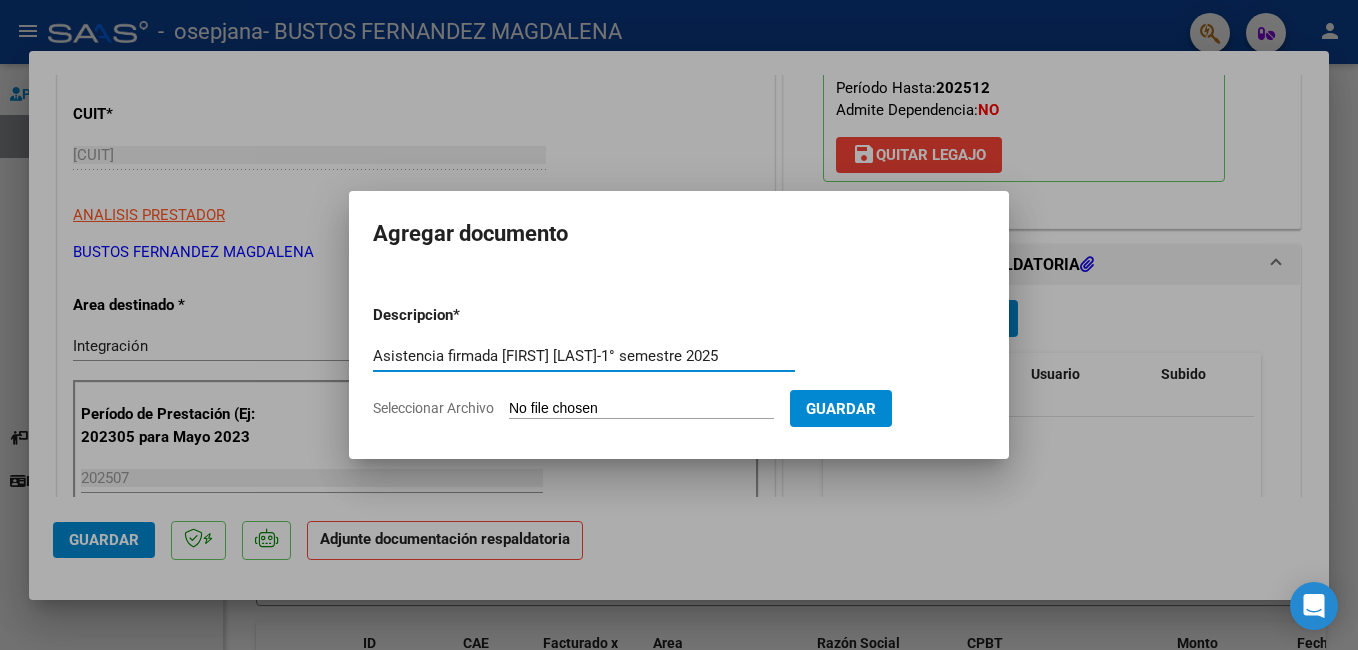 click on "Asistencia firmada [FIRST] [LAST]-1° semestre 2025" at bounding box center (584, 356) 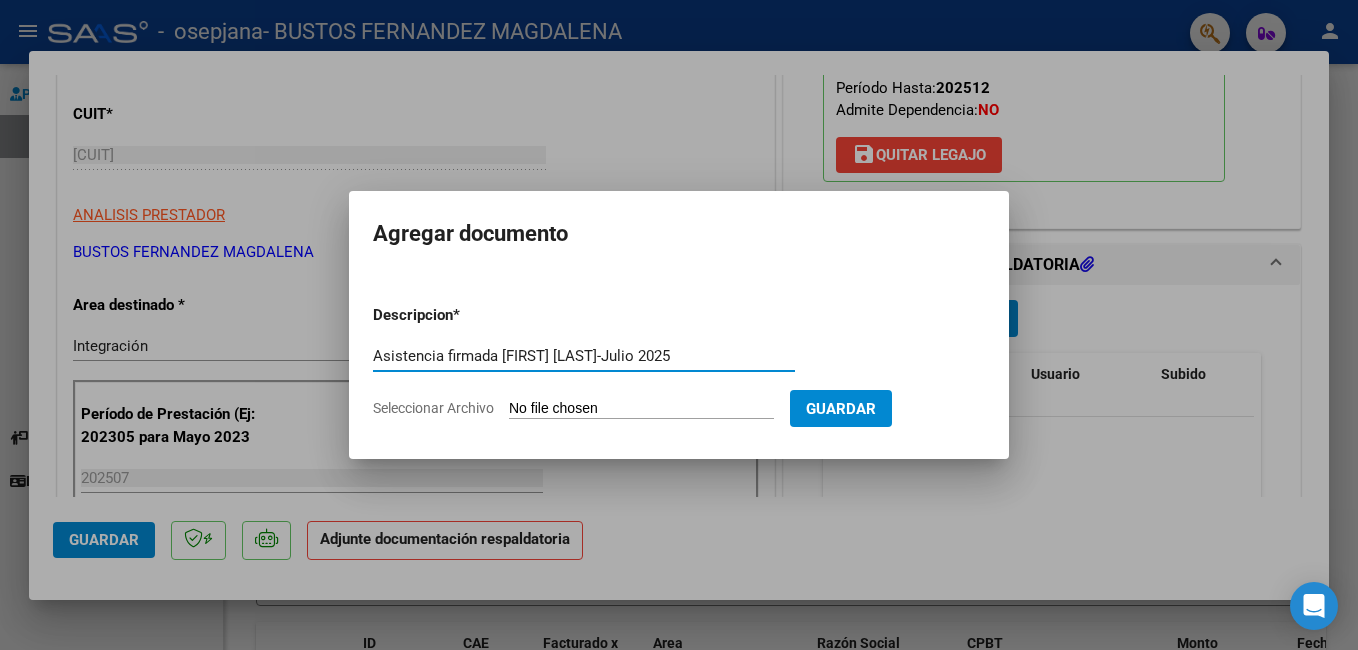 type on "Asistencia firmada [FIRST] [LAST]-Julio 2025" 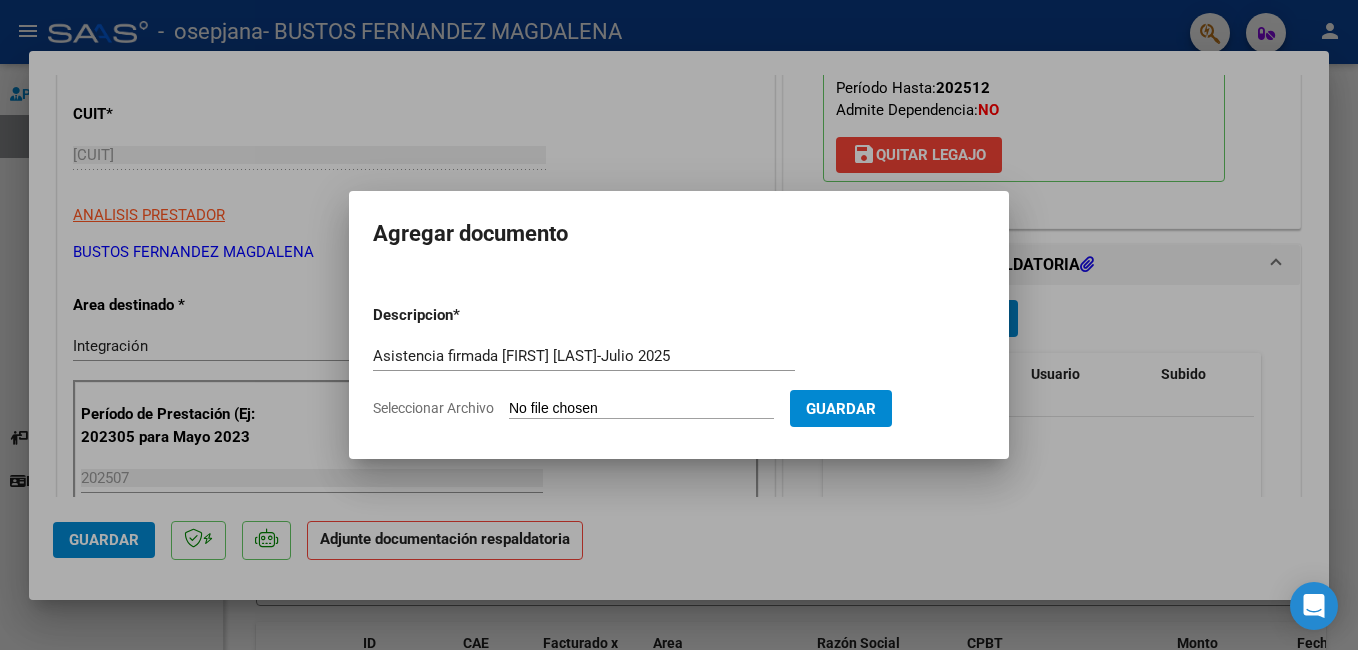 click on "Seleccionar Archivo" at bounding box center (641, 409) 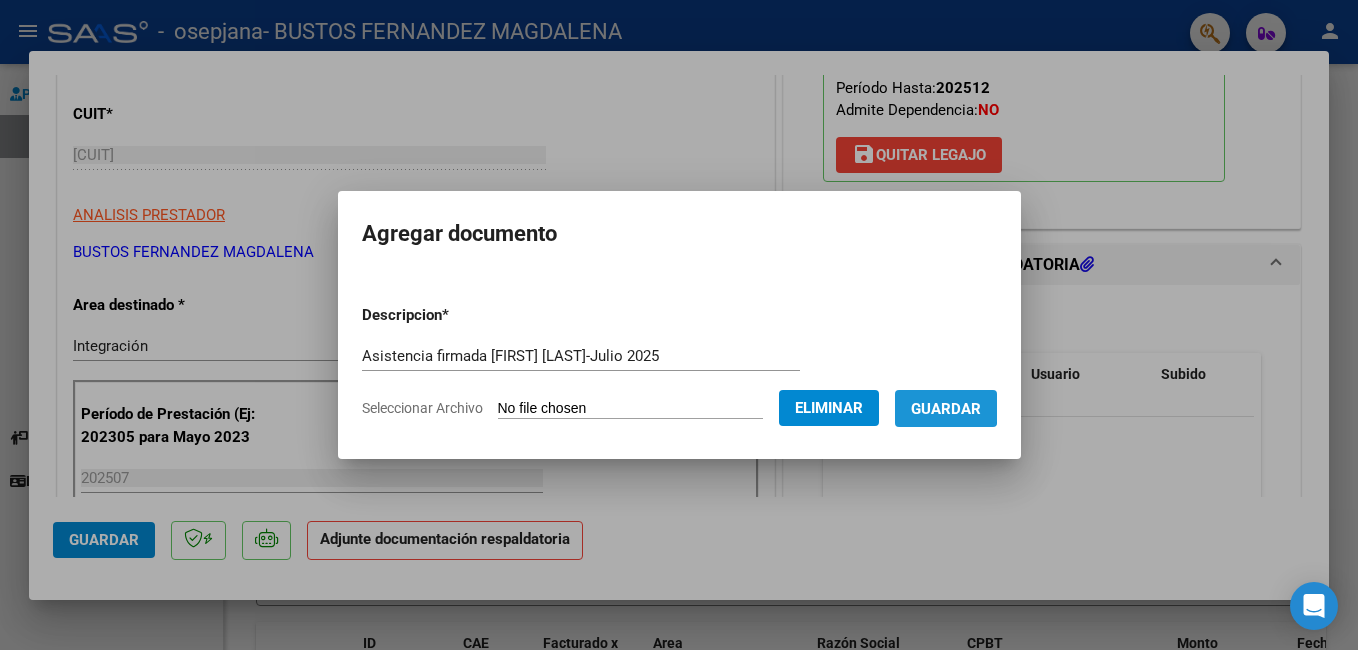 click on "Guardar" at bounding box center [946, 409] 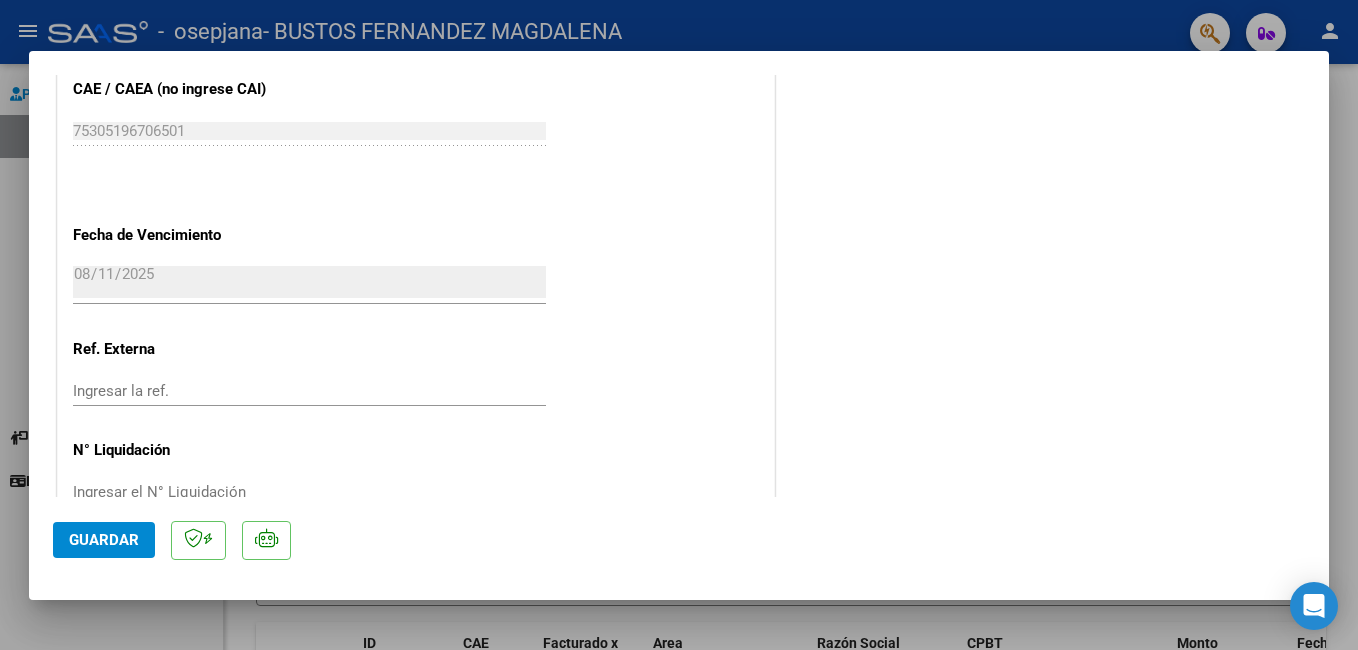 scroll, scrollTop: 1367, scrollLeft: 0, axis: vertical 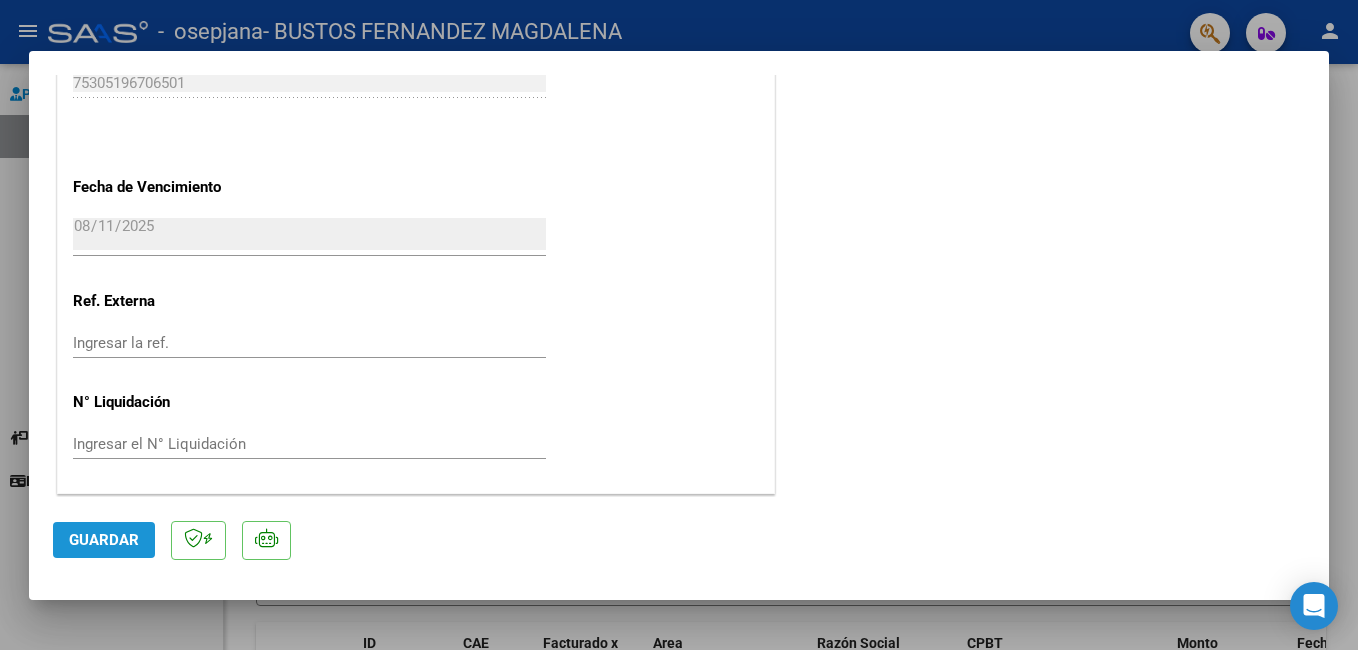 click on "Guardar" 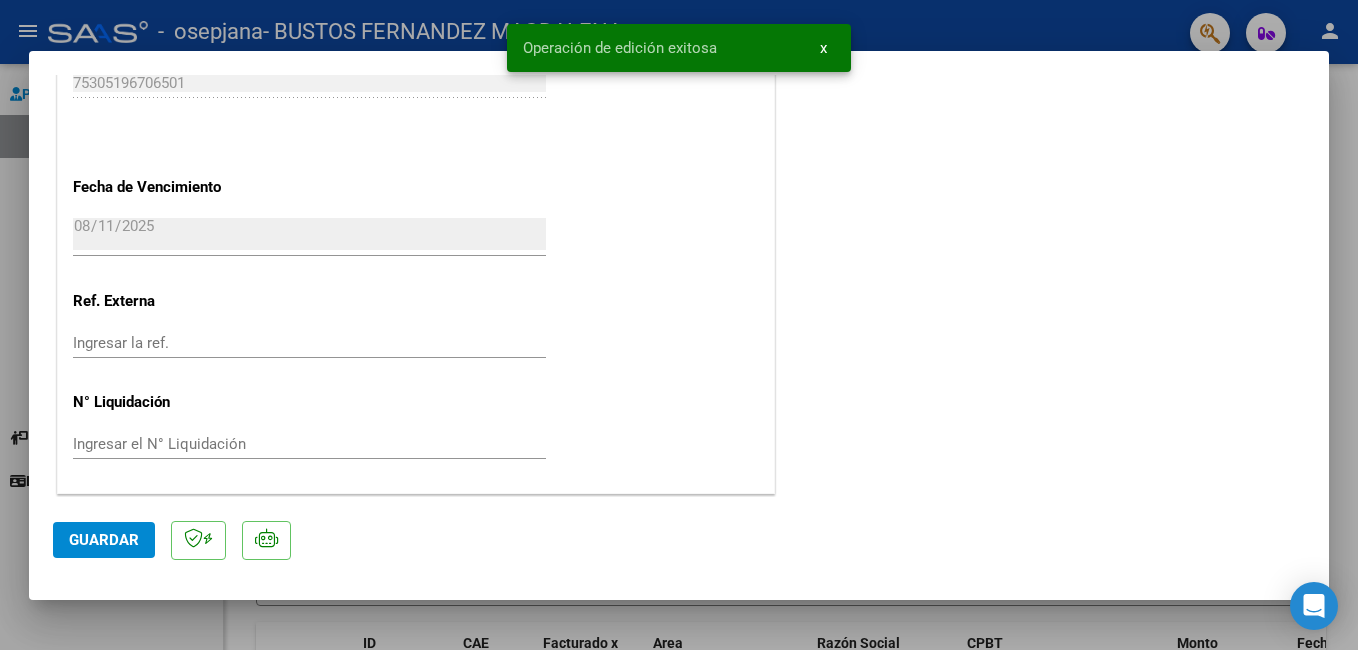 click at bounding box center (679, 325) 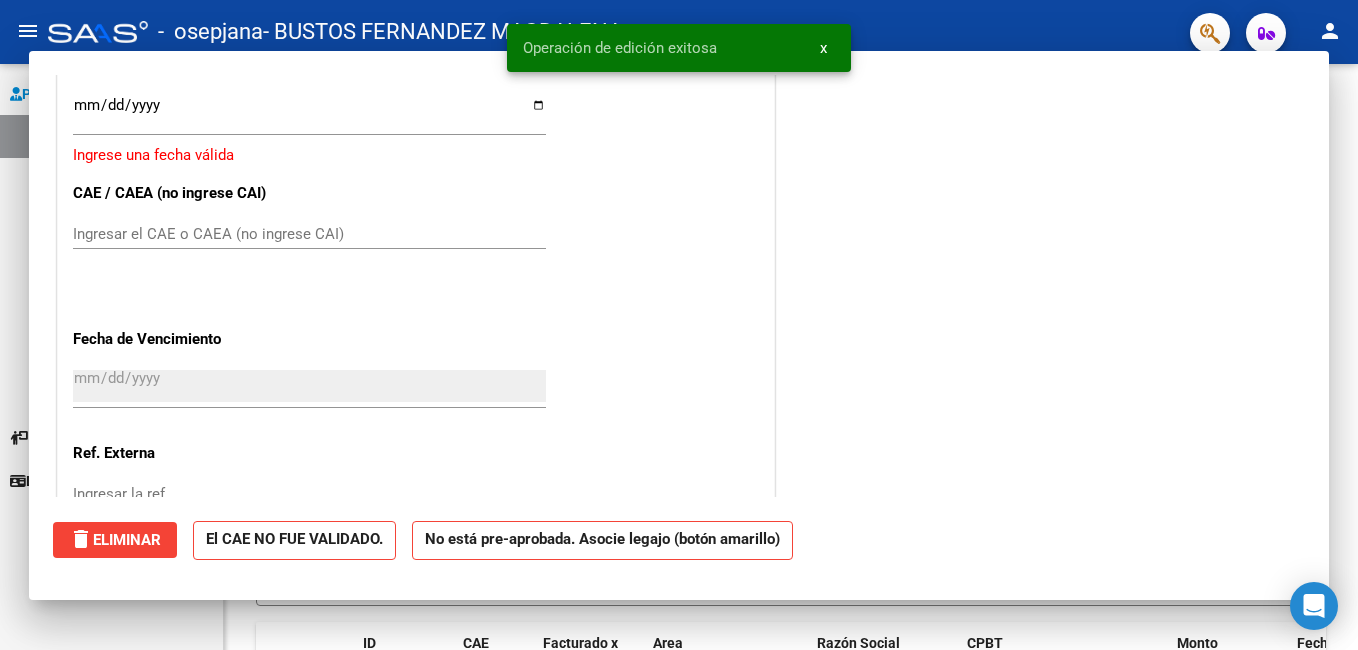 scroll, scrollTop: 1519, scrollLeft: 0, axis: vertical 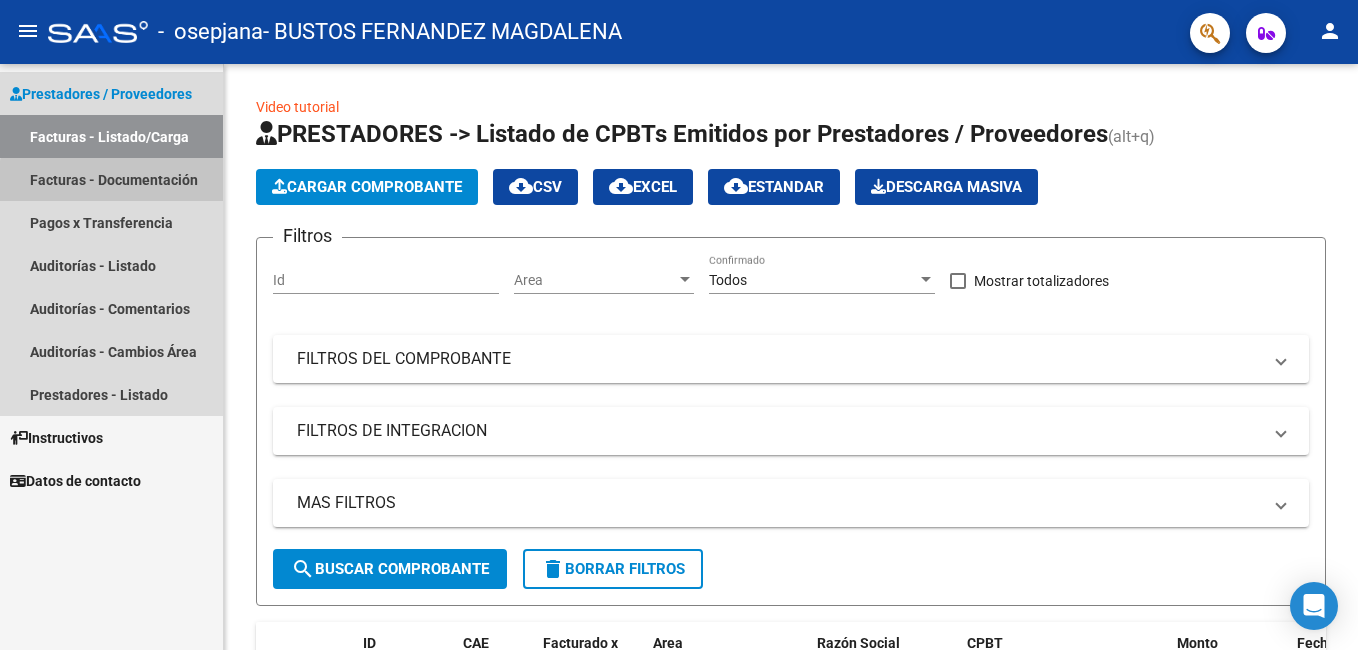 click on "Facturas - Documentación" at bounding box center [111, 179] 